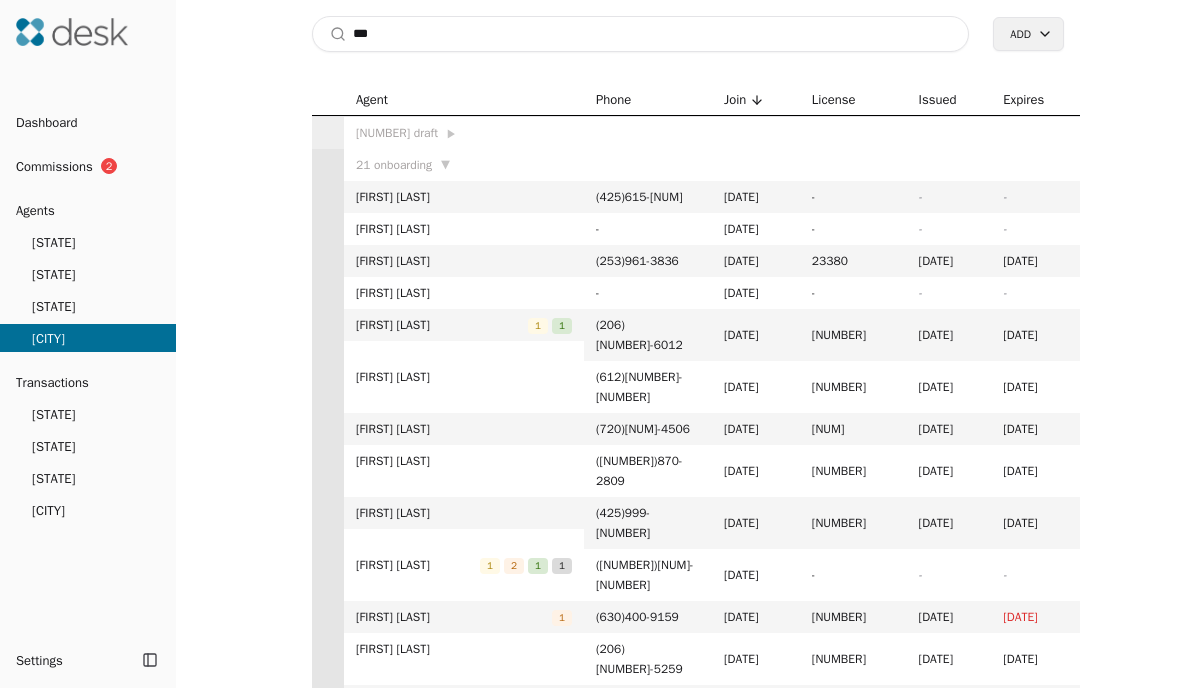 scroll, scrollTop: 0, scrollLeft: 0, axis: both 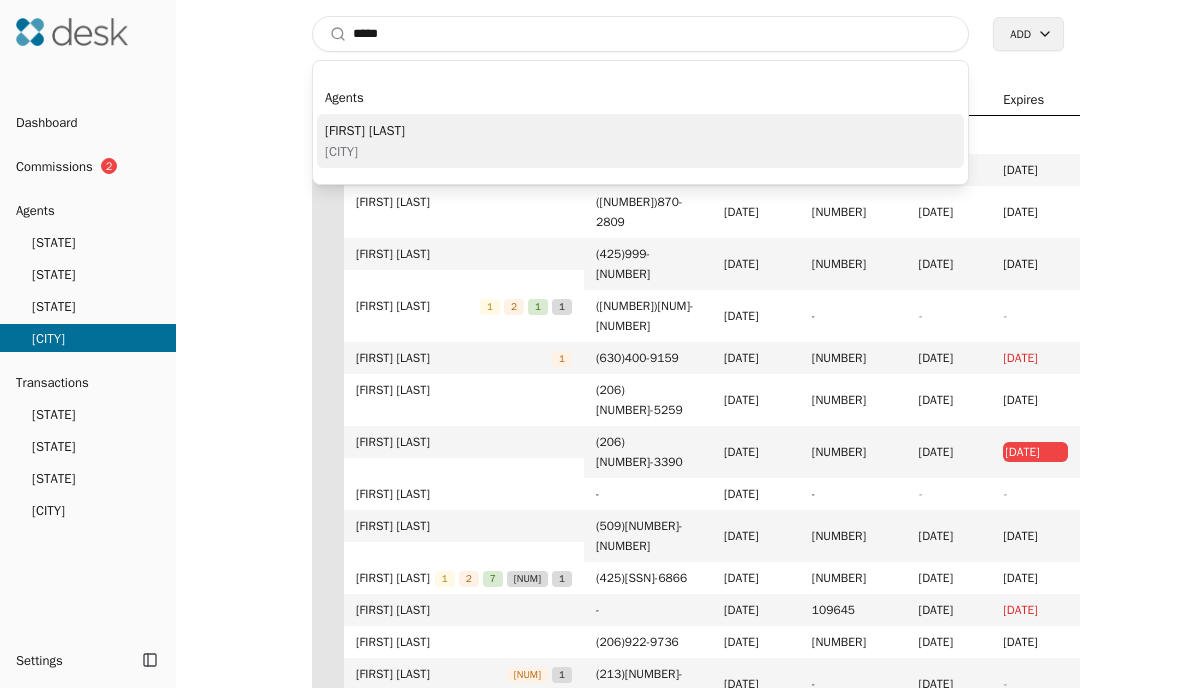 type on "[MASKED]" 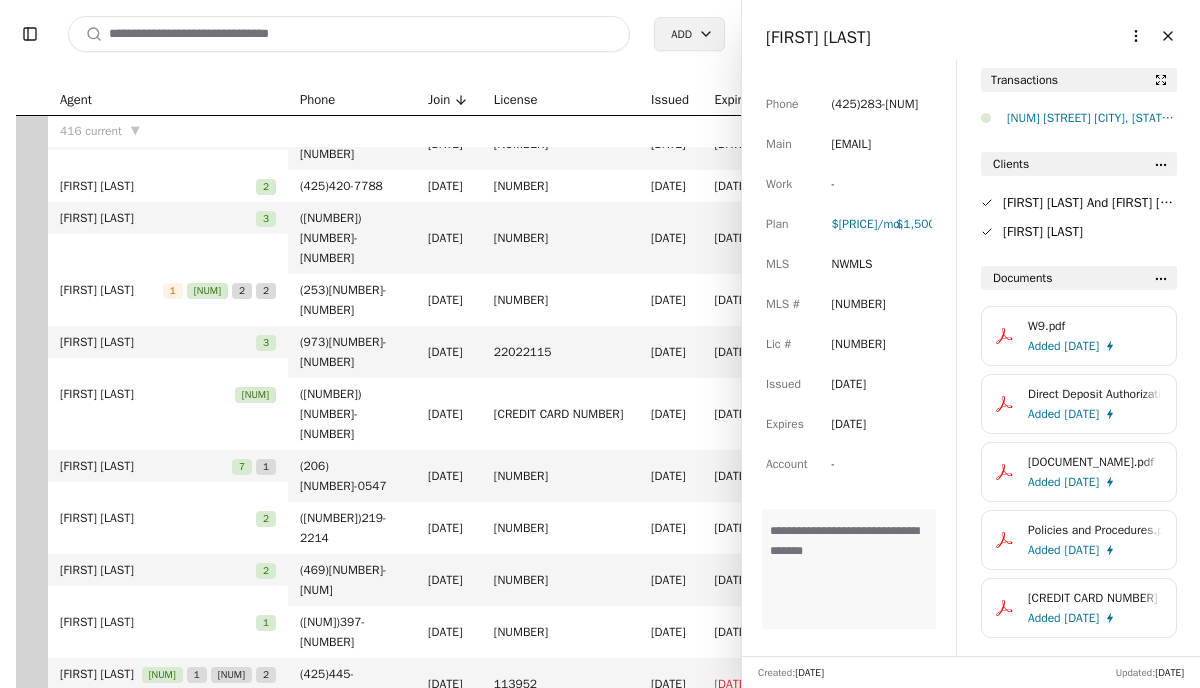 scroll, scrollTop: 12867, scrollLeft: 0, axis: vertical 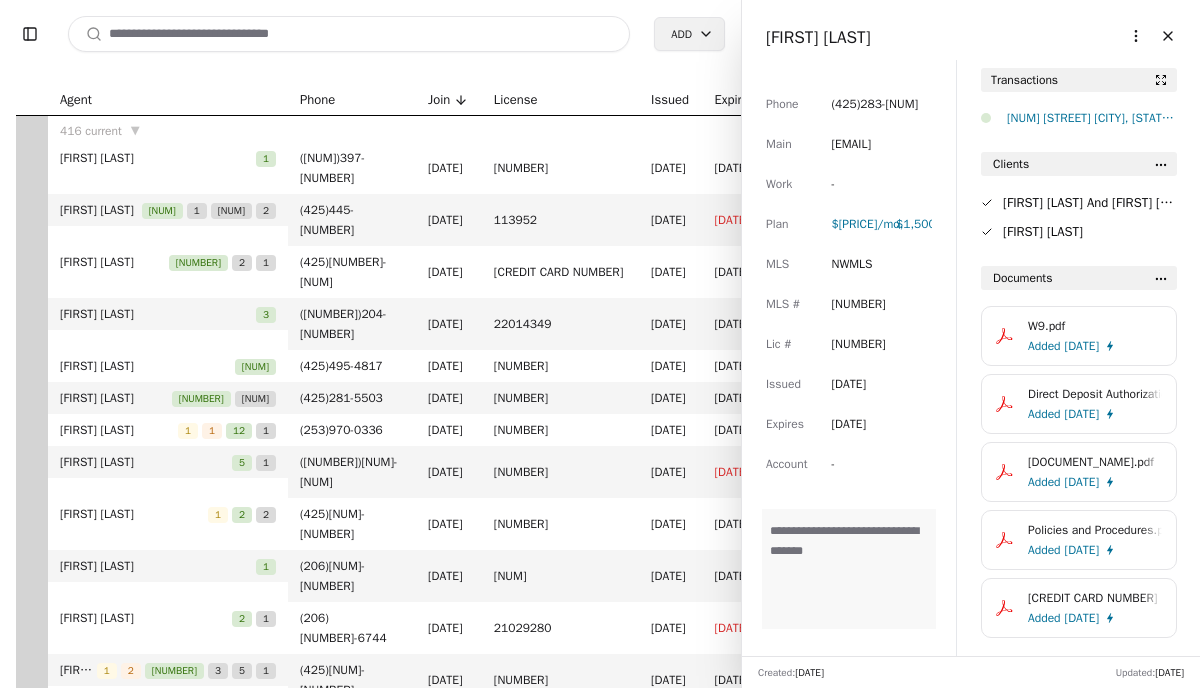 click on "[NUM] [STREET] [CITY], [STATE] [POSTAL_CODE]" at bounding box center [1092, 118] 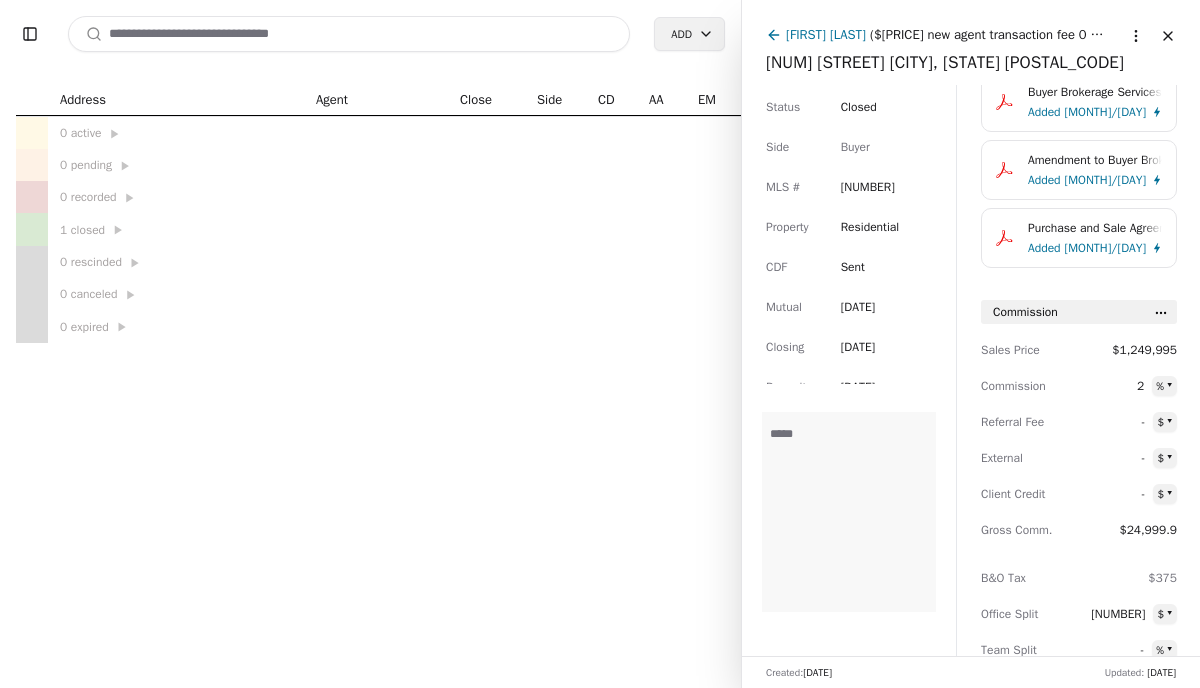 scroll, scrollTop: 0, scrollLeft: 0, axis: both 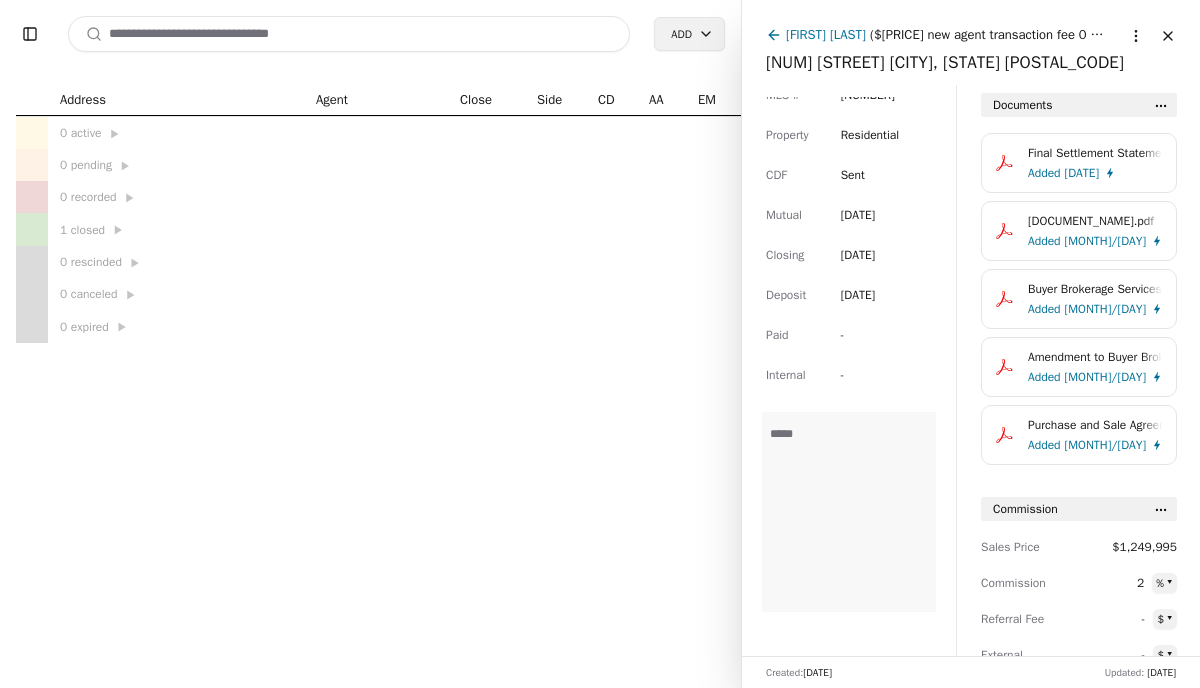 click on "Close" at bounding box center (1168, 36) 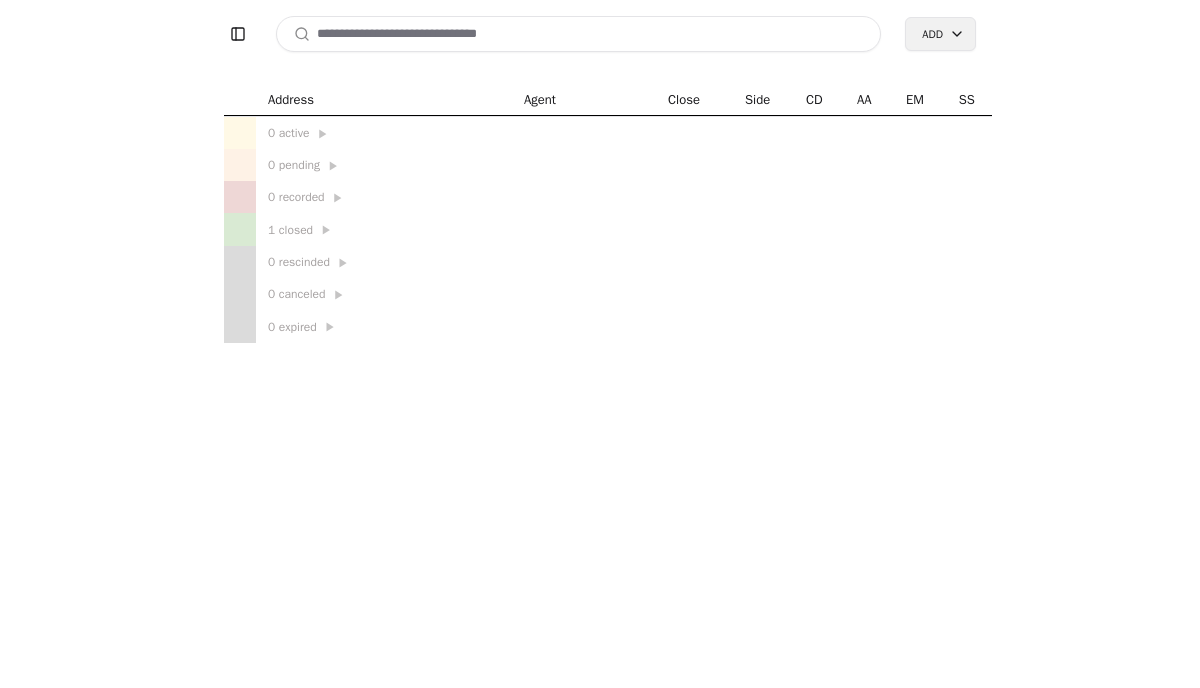click at bounding box center [578, 34] 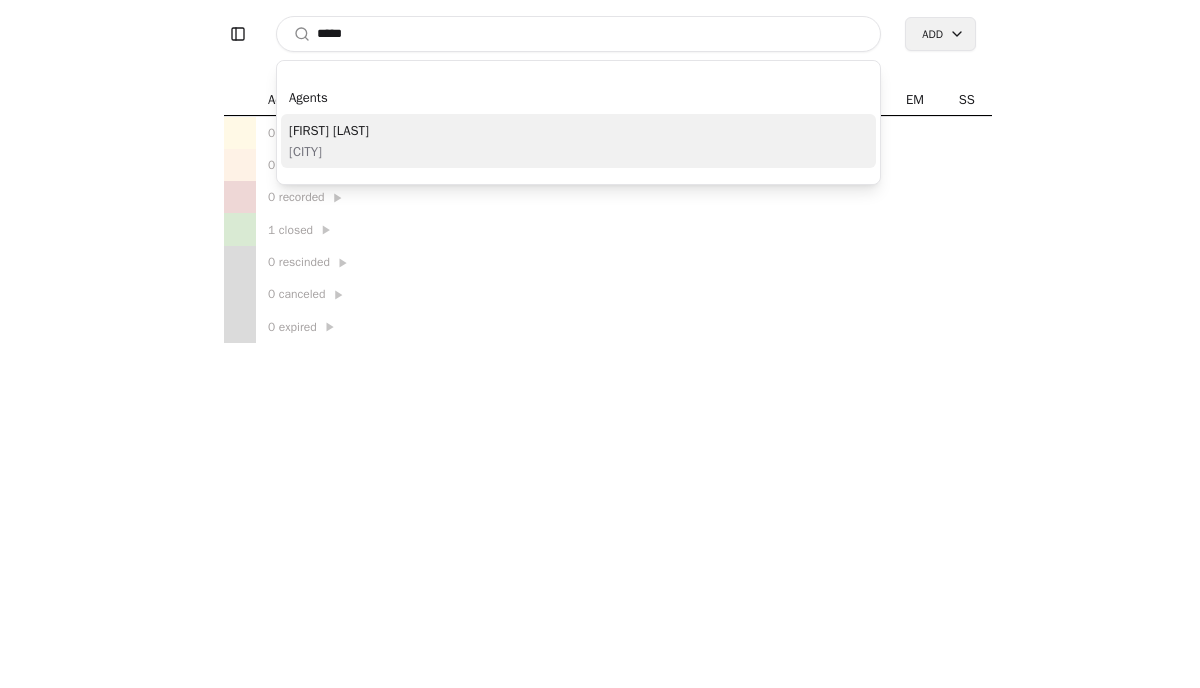 type on "[MASKED]" 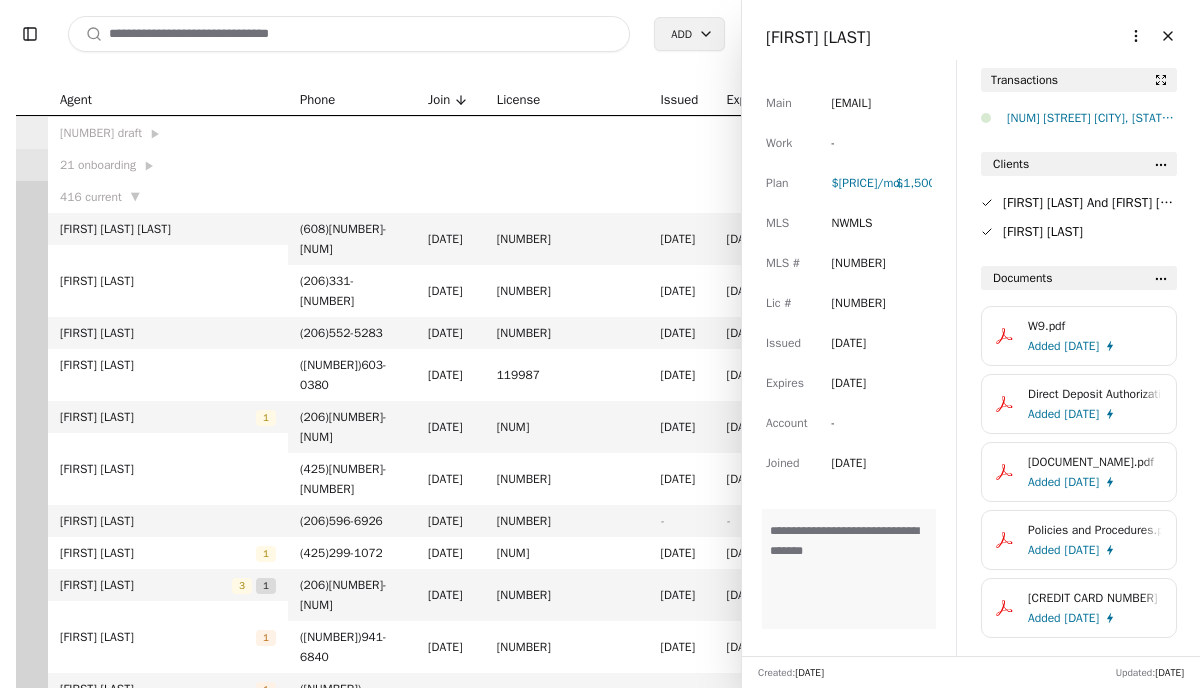 scroll, scrollTop: 0, scrollLeft: 0, axis: both 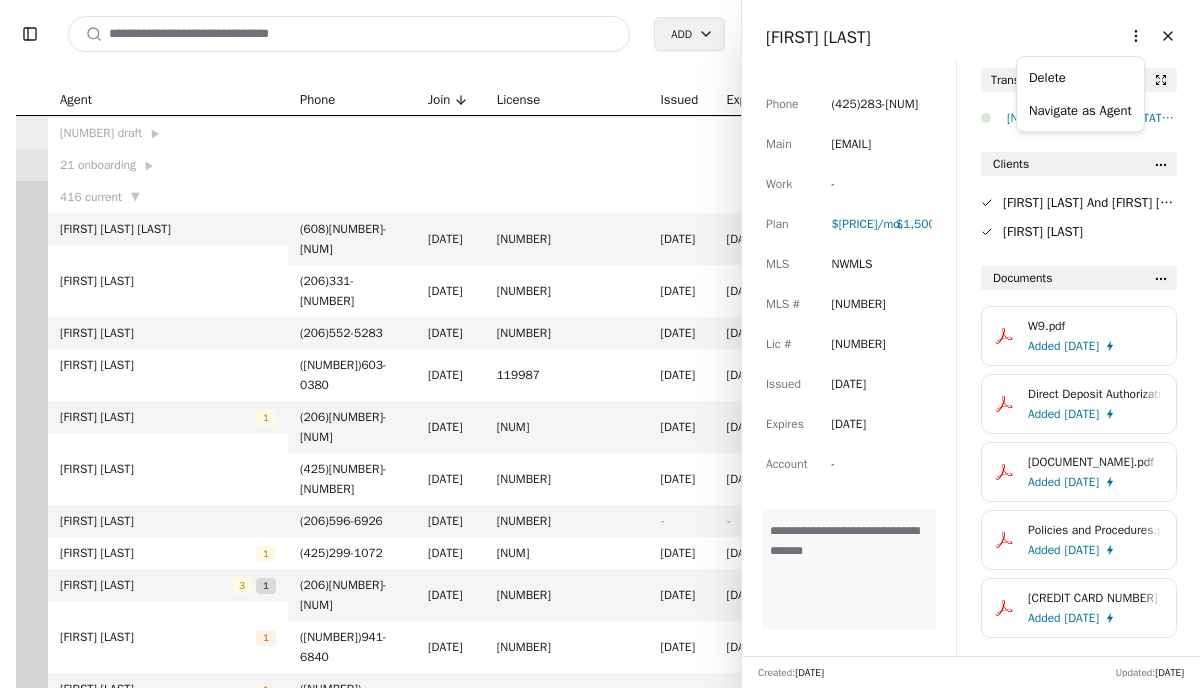 click on "Toggle Sidebar Search Add Agent Phone Join License Issued Expires 20   draft ▶ 21   onboarding ▶ 416   current ▼ [FIRST] [LAST] ( [PHONE] )  [PHONE] [DATE] [NUMBER] [DATE] [DATE] [FIRST] ( [FIRST] )  ( 206 )  [PHONE] [DATE] [NUMBER] [DATE] [DATE] [FIRST] [LAST] ( 206 )  [PHONE] [DATE] [NUMBER] [DATE] [DATE] [FIRST] ( [FIRST] ) [LAST] ( 360 )  [PHONE] [DATE] [NUMBER] [DATE] [DATE] [FIRST] [LAST] 1 ( 206 )  [PHONE] [DATE] [NUMBER] [DATE] [DATE] [FIRST] [LAST] ( 425 )  [PHONE] [DATE] [NUMBER] [DATE] [DATE] [FIRST] [LAST] ( 206 )  [PHONE] [DATE] [NUMBER] - - [FIRST] [LAST] 1 ( 425 )  [PHONE] [DATE] [NUMBER] [DATE] [DATE] [FIRST] [LAST] 3 1 ( 206 )  [PHONE] [DATE] [NUMBER] [DATE] [DATE] [FIRST] [LAST] 1 ( 360 )  [PHONE] [DATE] [NUMBER] [DATE] [DATE] [FIRST] [LAST] 1 ( 310 )  [PHONE] [DATE] [NUMBER] [DATE] [DATE] [FIRST] [LAST] ( 650 )  [PHONE] [DATE] [NUMBER] - [DATE] [FIRST] [LAST] ( 206 )  [PHONE] [DATE] [NUMBER]" at bounding box center (600, 344) 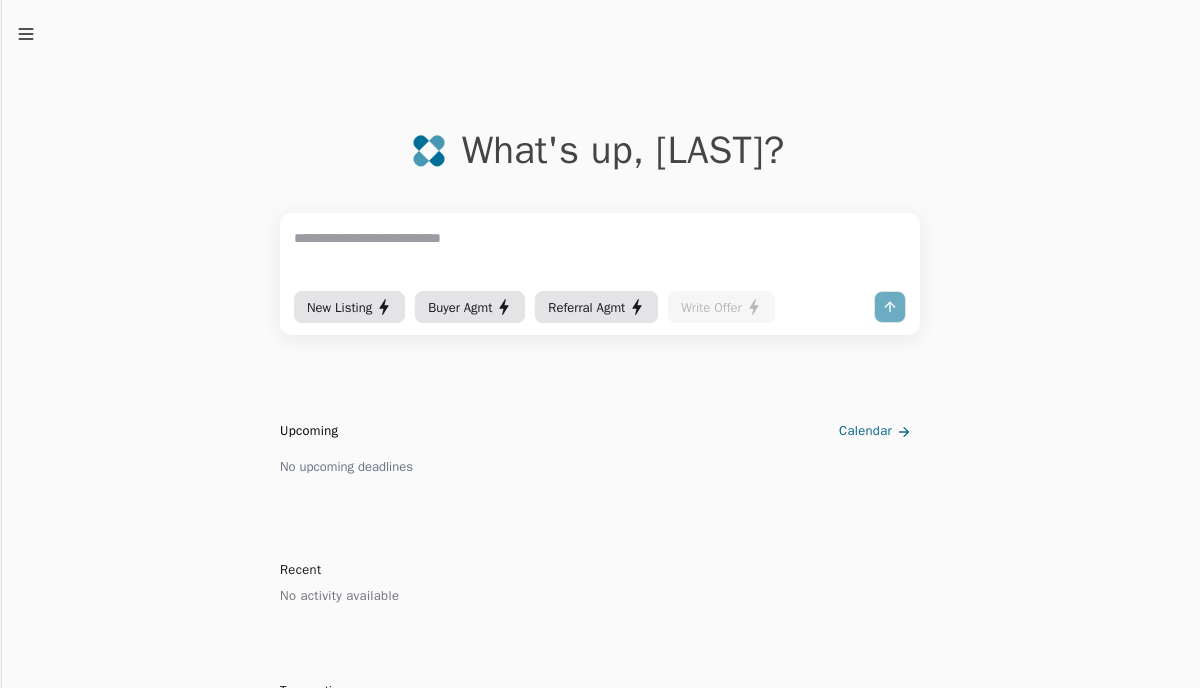 click on "Buyer Agmt" at bounding box center [460, 307] 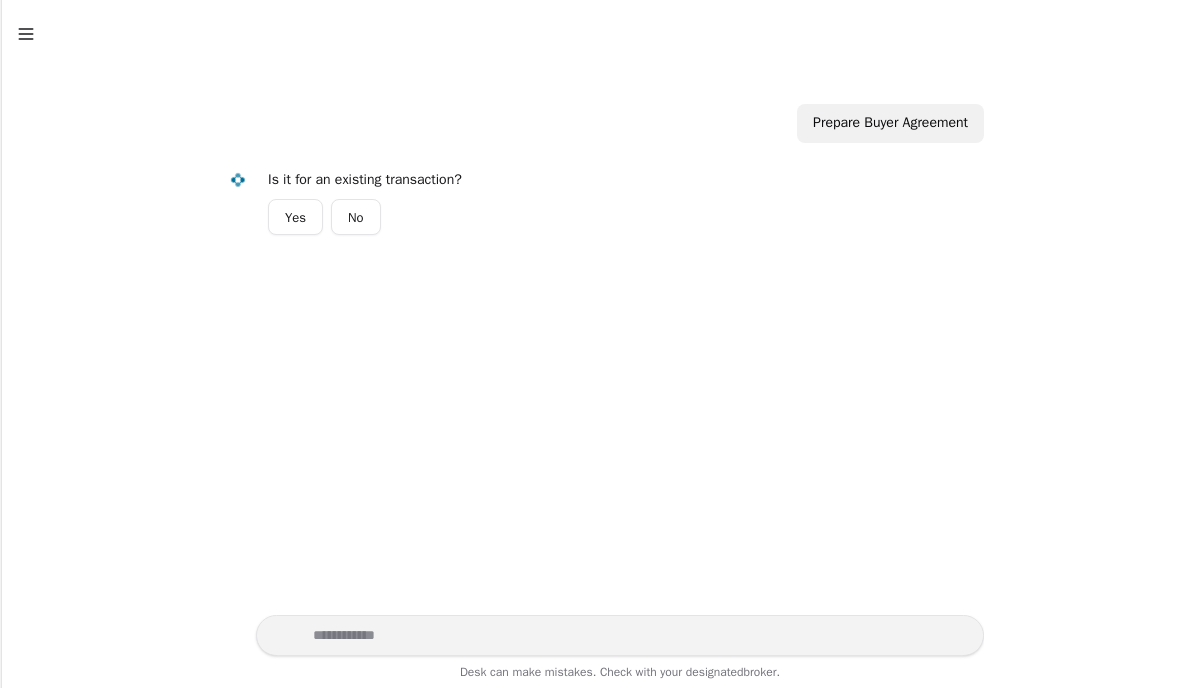 click on "No" at bounding box center [356, 217] 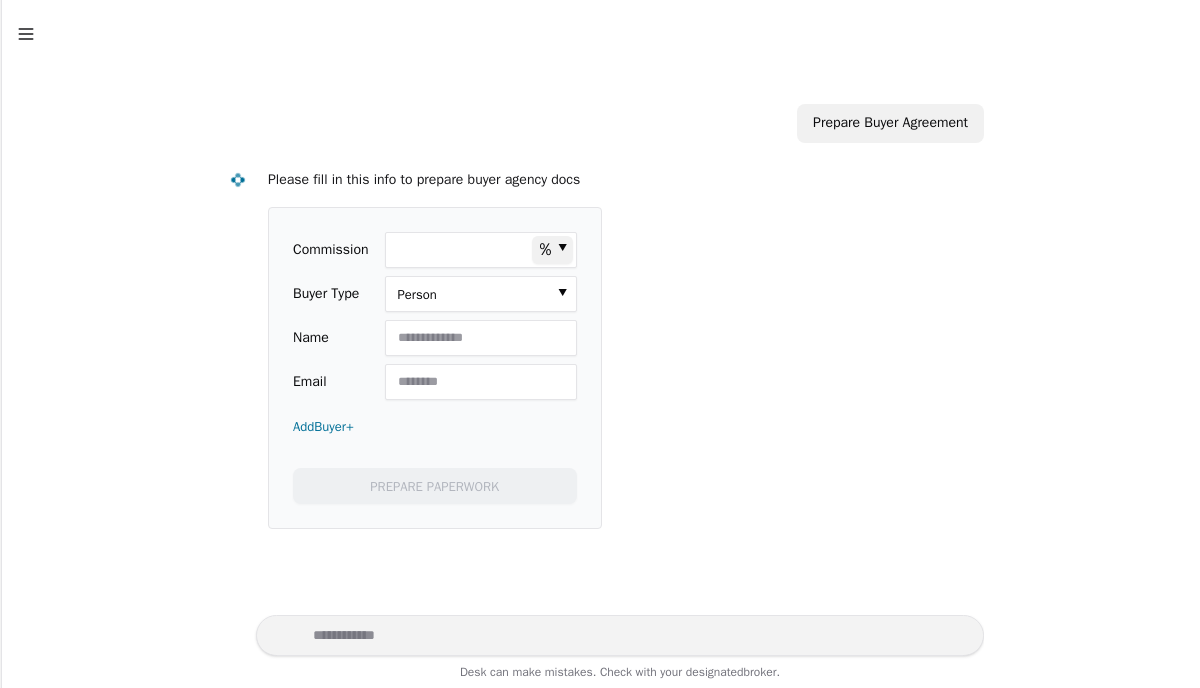 click on "Commission" at bounding box center [481, 250] 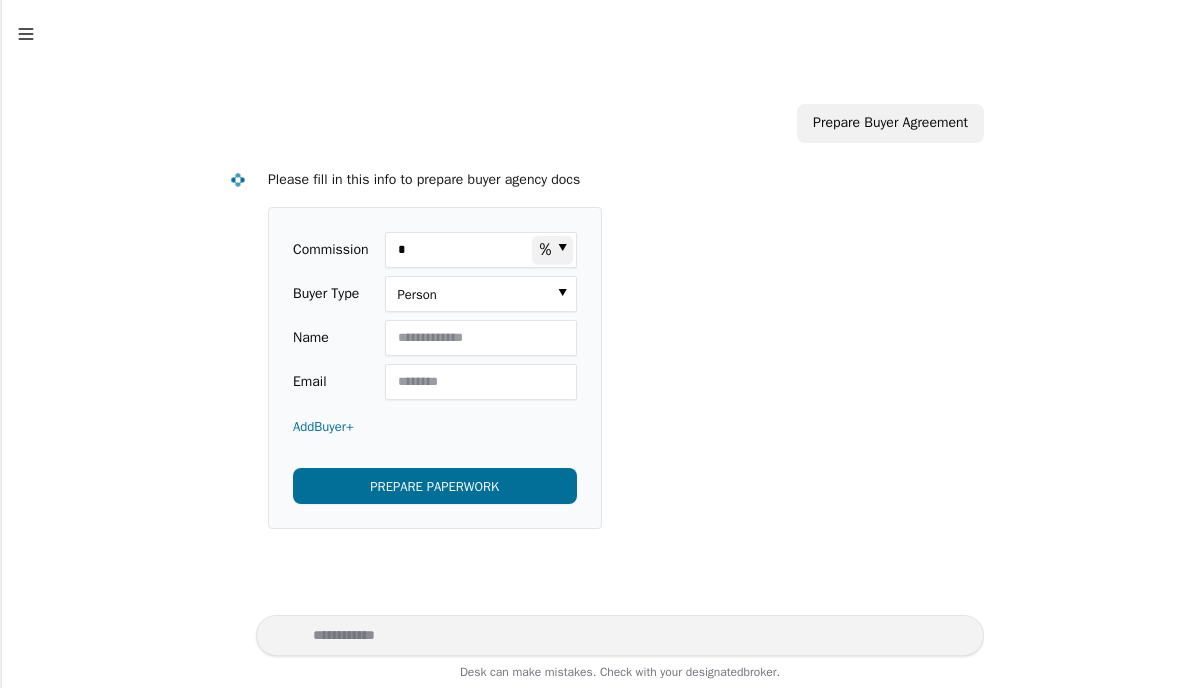type on "*" 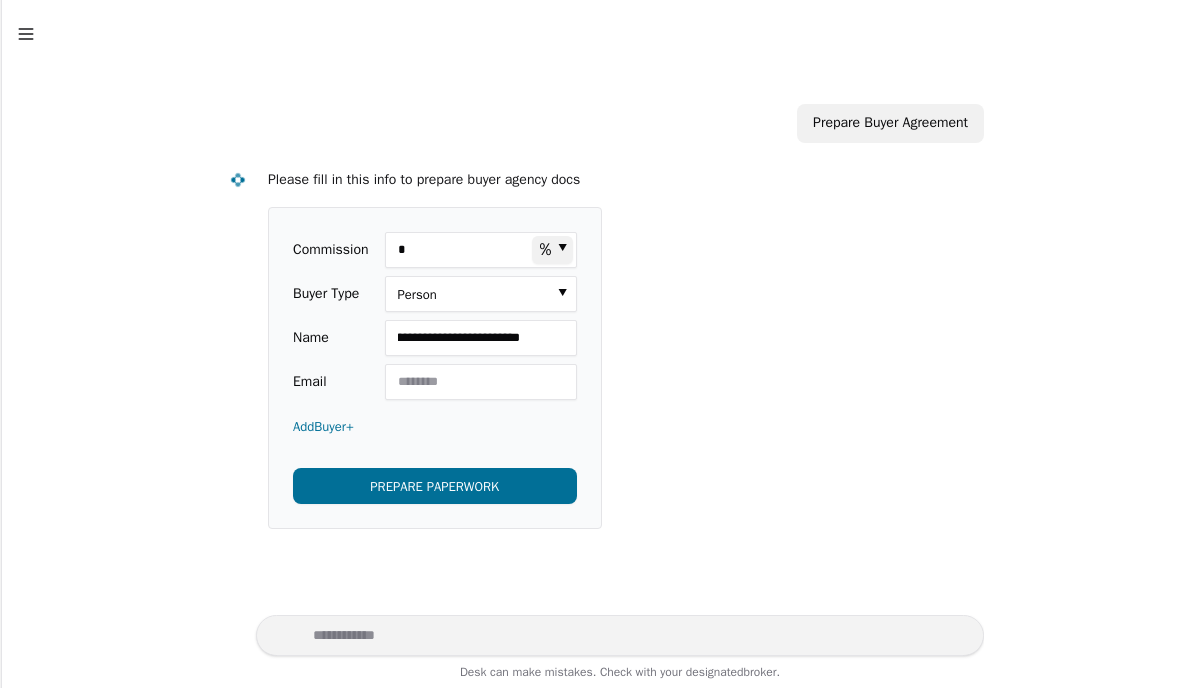 scroll, scrollTop: 0, scrollLeft: 71, axis: horizontal 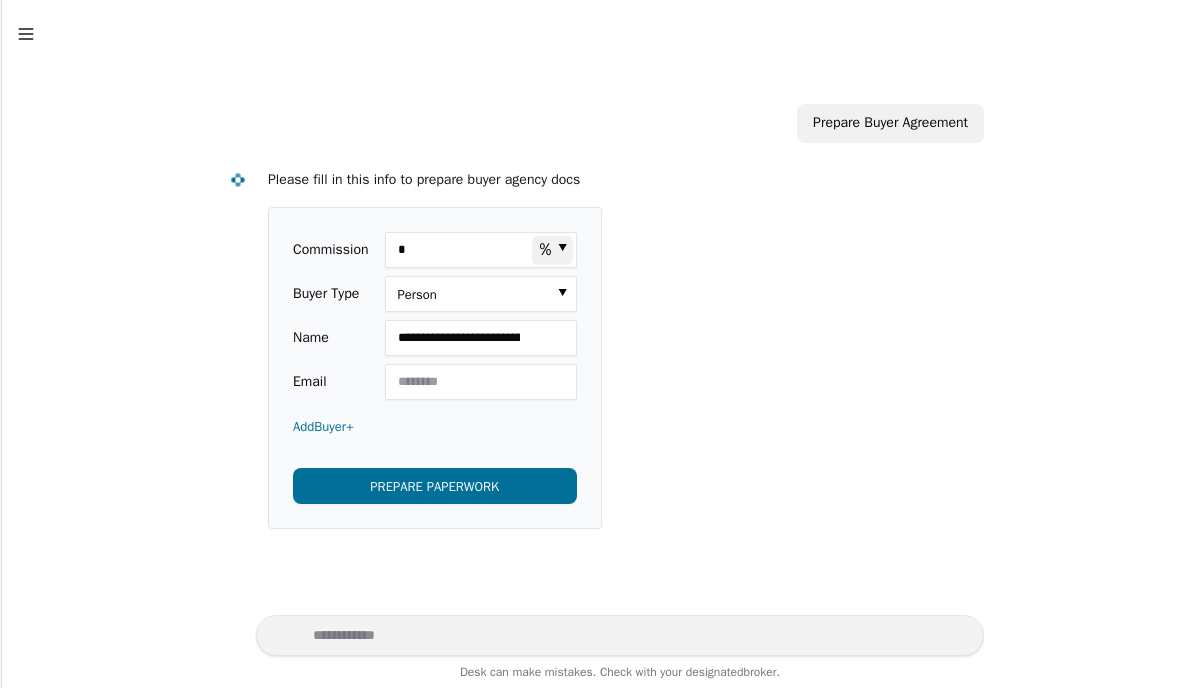 click on "Email" at bounding box center (481, 382) 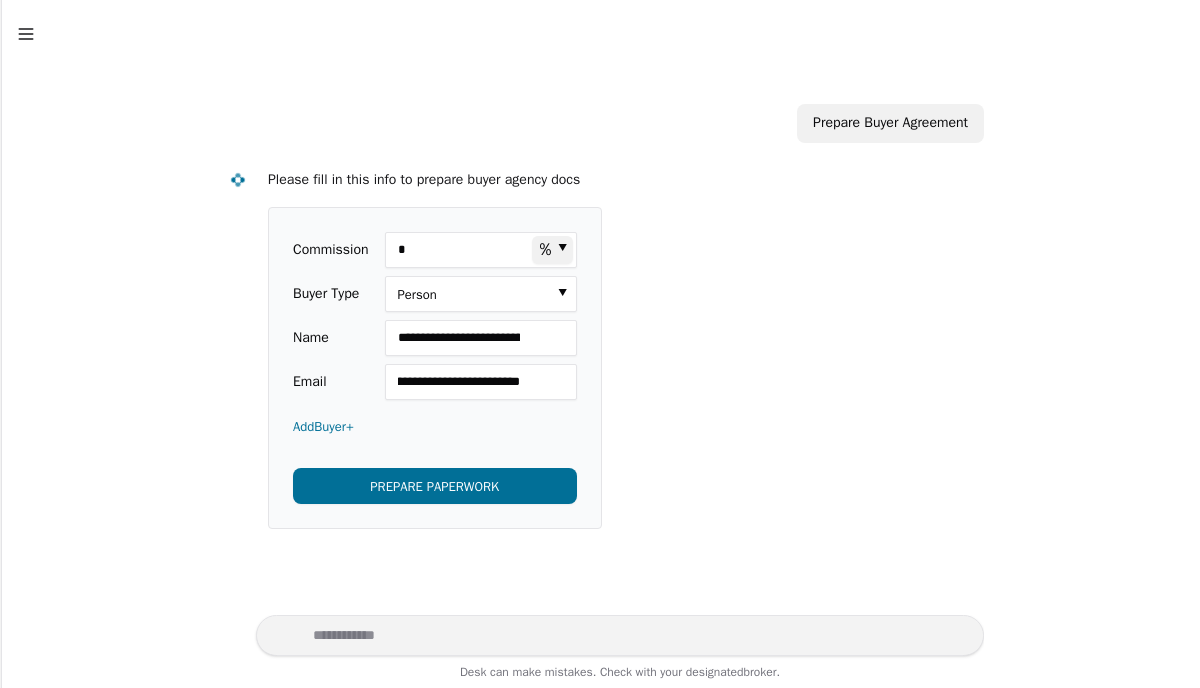 scroll, scrollTop: 0, scrollLeft: 87, axis: horizontal 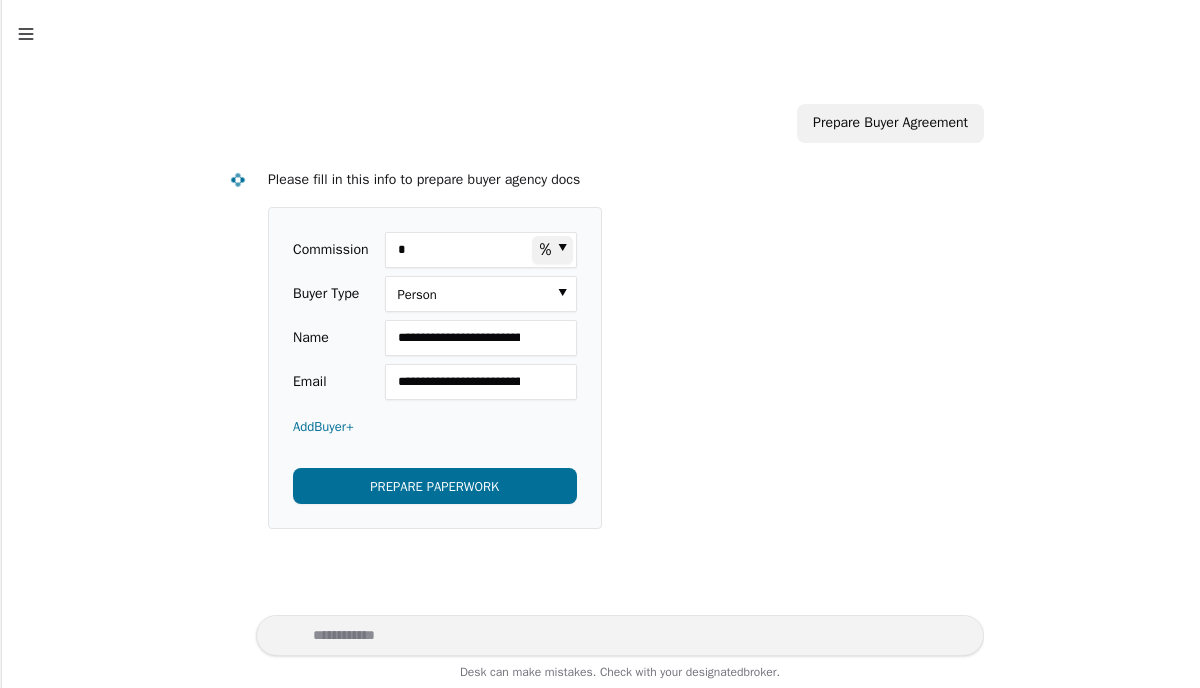click on "PREPARE PAPERWORK" at bounding box center [435, 486] 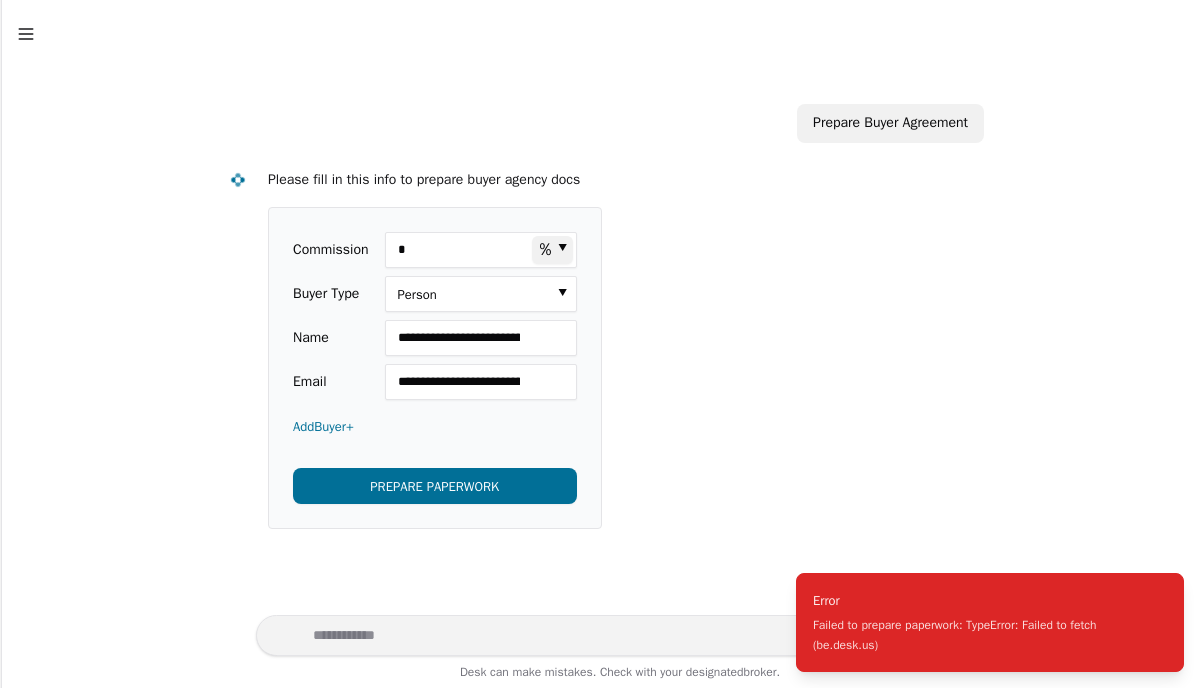 click on "PREPARE PAPERWORK" at bounding box center [435, 486] 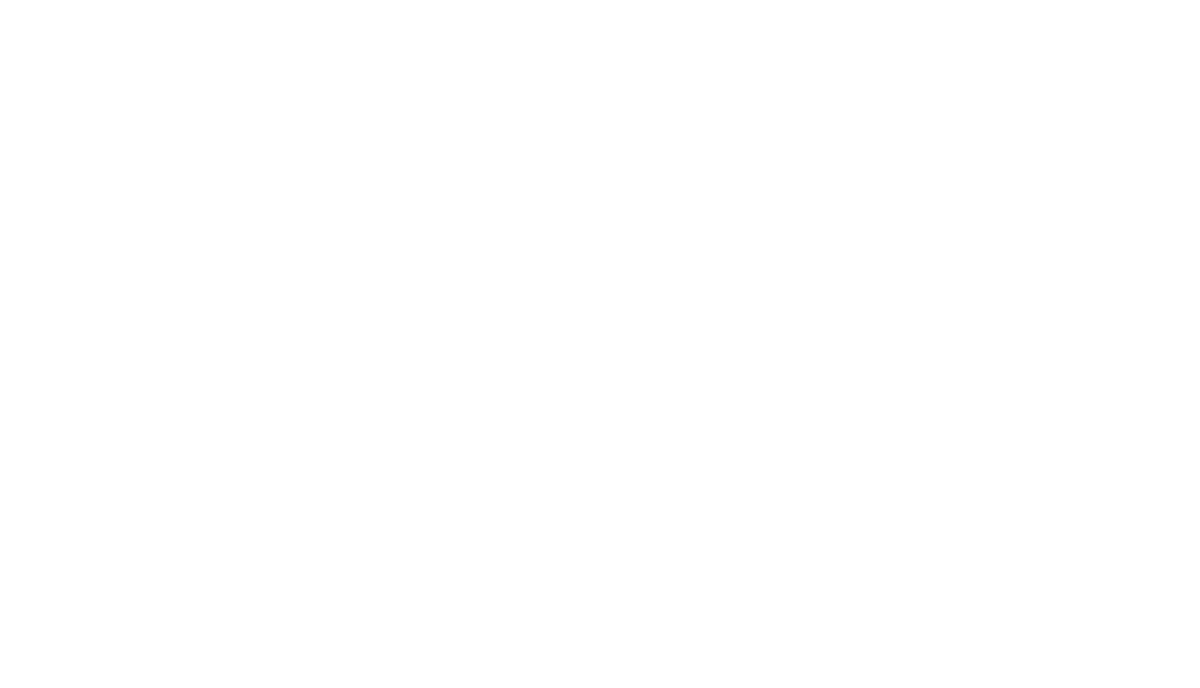 scroll, scrollTop: 0, scrollLeft: 0, axis: both 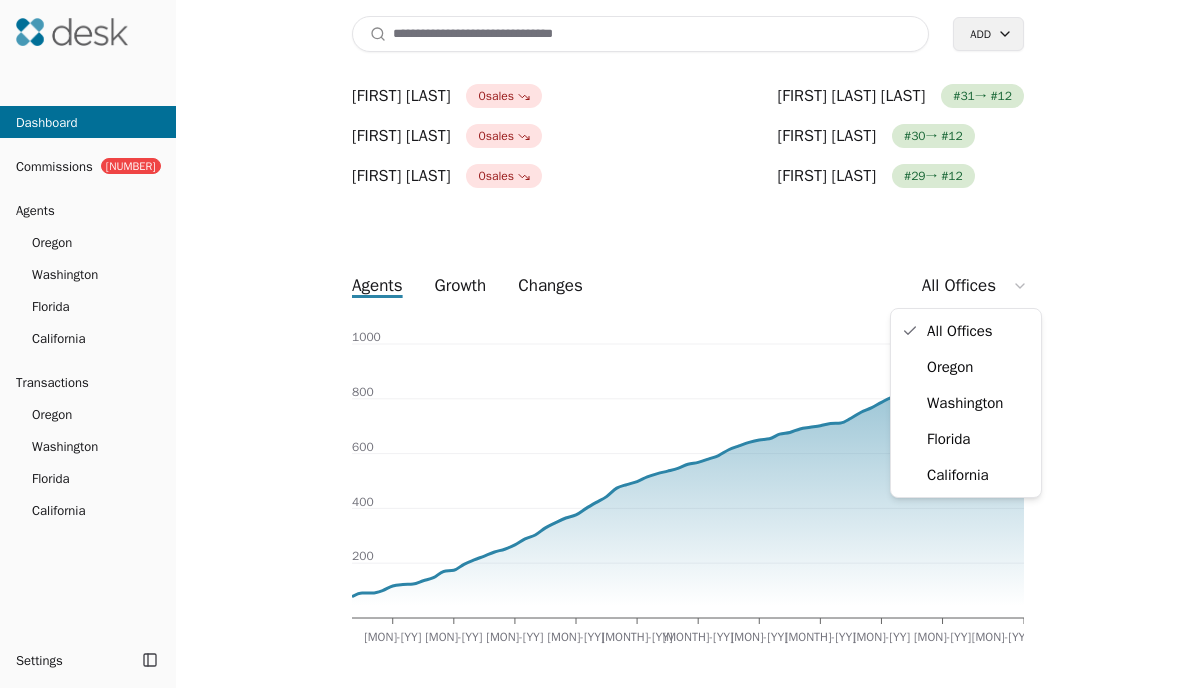 click on "Dashboard Commissions 4 Agents [STATE] [STATE] [STATE] [STATE] Transactions [STATE] [STATE] [STATE] [STATE] Settings Toggle Sidebar Toggle Sidebar Search Add income gross volume All Offices May-20 Nov-20 May-21 Nov-21 May-22 Nov-22 May-23 Nov-23 May-24 Nov-24 Jul-25 $25k $50k $75k $100k $125k Top Agents [FIRST] [LAST] 0  sales   [FIRST] [LAST] 0  sales   [FIRST] [LAST] 0  sales   [FIRST] [LAST] 0  sales   [FIRST] [LAST] 0  sales   Rising Stars [FIRST] [LAST] # 33  → # 12 [FIRST] [LAST] # 32  → # 12 [FIRST] [LAST] # 31  → # 12 [FIRST] [LAST] # 30  → # 12 [FIRST] [LAST] # 29  → # 12 agents growth changes All Offices May-20 Nov-20 May-21 Nov-21 May-22 Nov-22 May-23 Nov-23 May-24 Nov-24 Jul-25 200 400 600 800 1000
1000 All Offices [STATE] [STATE] [STATE] [STATE]" at bounding box center (600, 344) 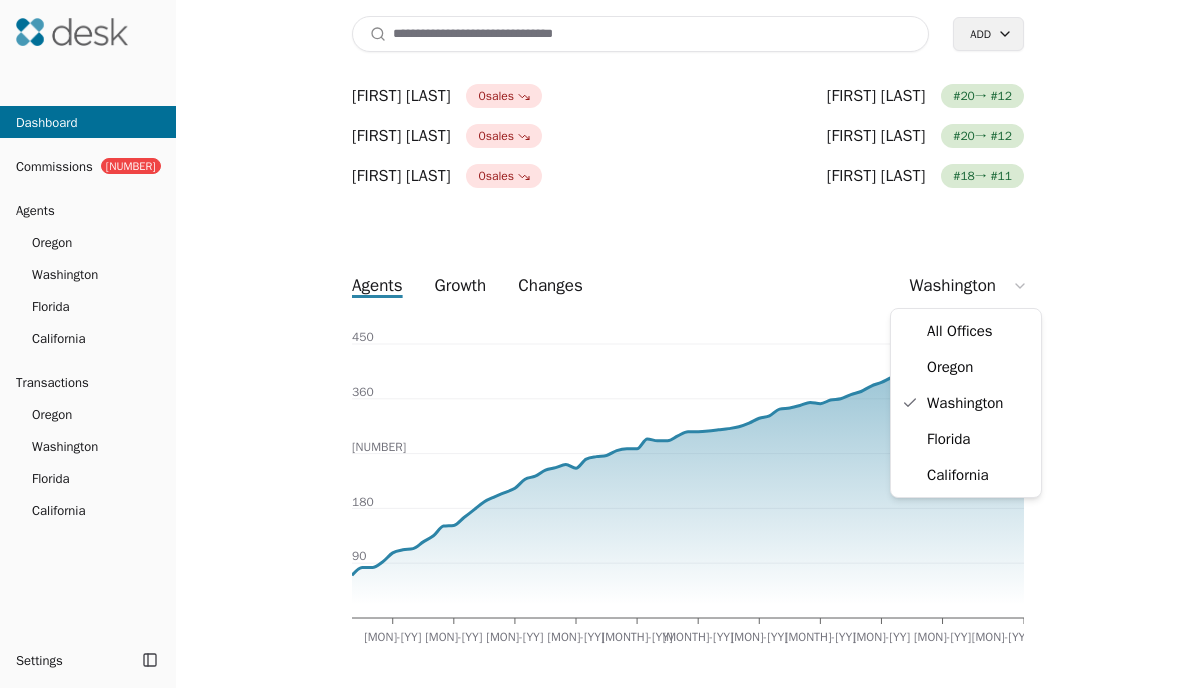 click on "Dashboard Commissions 4 Agents [STATE] [STATE] [STATE] [STATE] Transactions [STATE] [STATE] [STATE] [STATE] Settings Toggle Sidebar Toggle Sidebar Search Add income gross volume [STATE] May-20 Nov-20 May-21 Nov-21 May-22 Nov-22 May-23 Nov-23 May-24 Nov-24 Jul-25 $15k $30k $45k $60k $75k Top Agents [FIRST] [LAST] 0  sales   [FIRST] [LAST] 0  sales   [FIRST] [LAST] 0  sales   [FIRST] [LAST] 0  sales   [FIRST] [LAST] 0  sales   Rising Stars [FIRST] [LAST] # 22  → # 12 [FIRST] [LAST] # 21  → # 12 [FIRST] [LAST] # 20  → # 12 [FIRST] [LAST] # 20  → # 12 [FIRST] [LAST] # 18  → # 11 agents growth changes [STATE] May-20 Nov-20 May-21 Nov-21 May-22 Nov-22 May-23 Nov-23 May-24 Nov-24 Jul-25 90 180 270 360 450
450 All Offices [STATE] [STATE] [STATE] [STATE]" at bounding box center [600, 344] 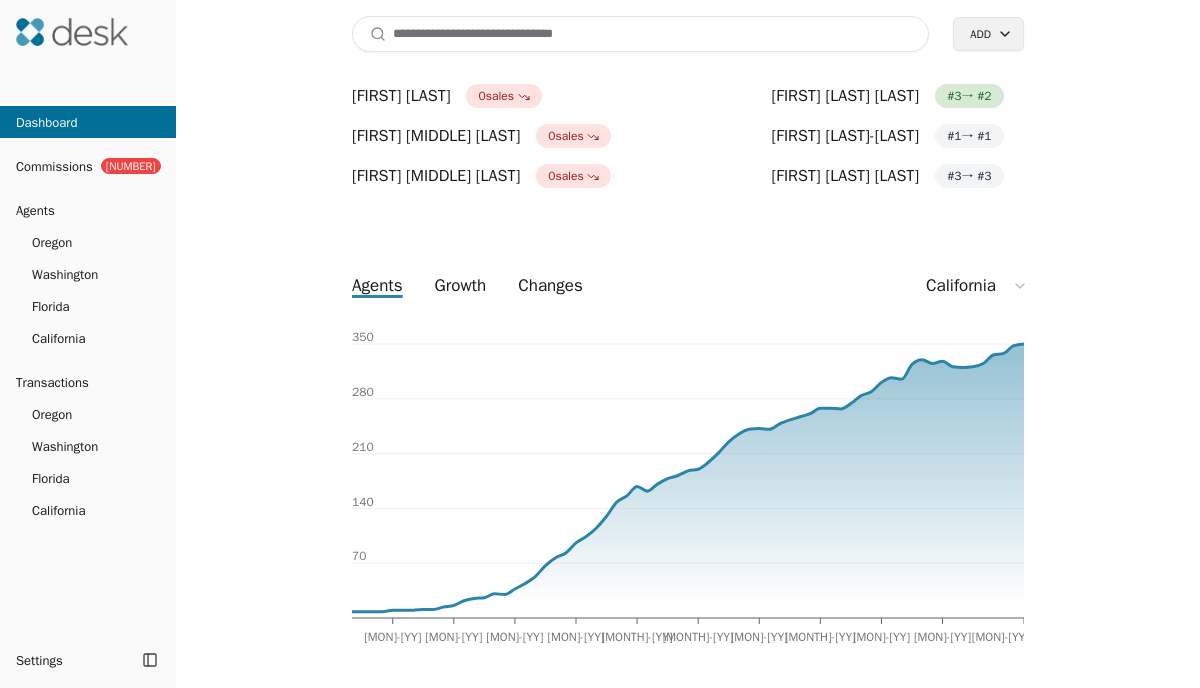 click on "Dashboard Commissions 4 Agents [STATE] [STATE] [STATE] [STATE] Transactions [STATE] [STATE] [STATE] [STATE] Settings Toggle Sidebar Toggle Sidebar Search Add income gross volume [STATE] [MON]-[YY] [MON]-[YY] [MON]-[YY] [MON]-[YY] [MON]-[YY] [MON]-[YY] [MON]-[YY] [MON]-[YY] [MON]-[YY] [MON]-[YY] [MON]-[YY] Top Agents [FIRST] [LAST] 0  sales   [FIRST] [LAST] 0  sales   [FIRST] [LAST] 0  sales   [FIRST] [MIDDLE] [LAST] 0  sales   [FIRST] [MIDDLE] [LAST] 0  sales   Rising Stars agents growth changes [STATE] [MON]-[YY] [MON]-[YY] [MON]-[YY] [MON]-[YY] [MON]-[YY] [MON]-[YY] [MON]-[YY] [MON]-[YY] [MON]-[YY] [MON]-[YY] [MON]-[YY]
350" at bounding box center (600, 344) 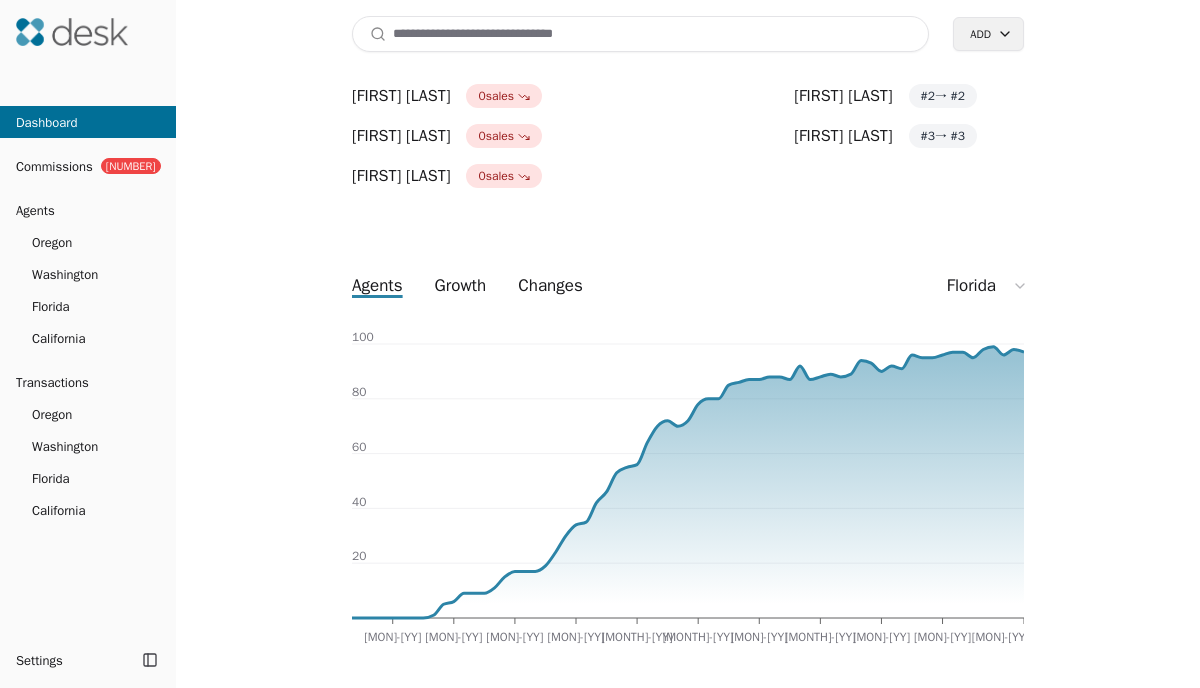 click on "Dashboard Commissions 4 Agents [STATE] [STATE] [STATE] [STATE] Transactions [STATE] [STATE] [STATE] [STATE] Settings Toggle Sidebar Toggle Sidebar Search Add income gross volume [STATE] Apr-21 Nov-21 May-22 Oct-22 Mar-23 Aug-23 Jan-24 Jun-24 Nov-24 Jun-25 $3.5k $7k $10.5k $14k $17.5k Top Agents [FIRST] [LAST] 0  sales   [FIRST] [LAST] 0  sales   [FIRST] [LAST] 0  sales   [FIRST] [LAST] 0  sales   [FIRST] [LAST] 0  sales   Rising Stars [FIRST] [LAST] # 4  → # 3 [FIRST] [LAST] # 1  → # 1 [FIRST] [LAST] # 2  → # 2 [FIRST] [LAST] # 3  → # 3 agents growth changes [STATE] May-20 Nov-20 May-21 Nov-21 May-22 Nov-22 May-23 Nov-23 May-24 Nov-24 Jul-25 20 40 60 80 100
$17.5k" at bounding box center [600, 344] 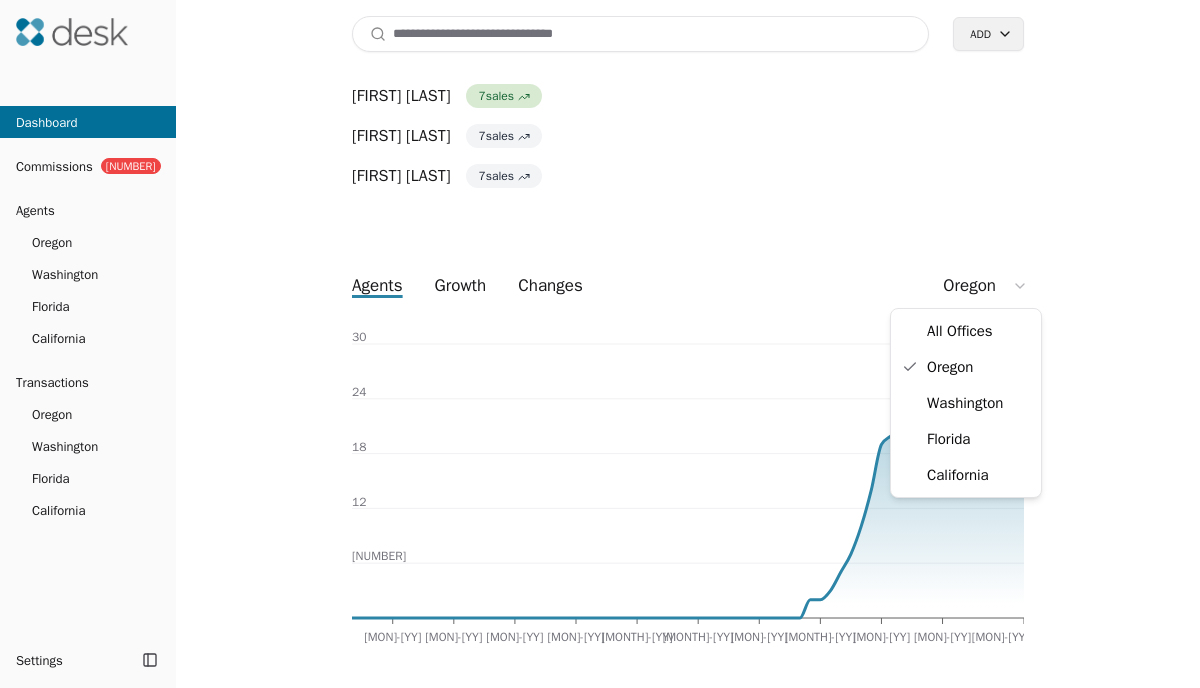 click on "Dashboard Commissions 4 Agents [STATE] [STATE] [STATE] [STATE] Transactions [STATE] [STATE] [STATE] [STATE] Settings Toggle Sidebar Toggle Sidebar Search Add income gross volume [STATE] [MON]-[YY] [MON]-[YY] [MON]-[YY] [MON]-[YY] [MON]-[YY] [MON]-[YY] [MON]-[YY] [MON]-[YY] [MON]-[YY] [MON]-[YY] [MON]-[YY] Top Agents [FIRST] [LAST] 10  sales   [FIRST] [LAST] 10  sales   [FIRST] [LAST] 7  sales   [FIRST] [LAST] 7  sales   [FIRST] [LAST] 7  sales   Rising Stars agents growth changes [STATE] [MON]-[YY] [MON]-[YY] [MON]-[YY] [MON]-[YY] [MON]-[YY] [MON]-[YY] [MON]-[YY] [MON]-[YY] [MON]-[YY] [MON]-[YY] [MON]-[YY]
$10k All Offices [STATE] [STATE] [STATE] [STATE]" at bounding box center [600, 344] 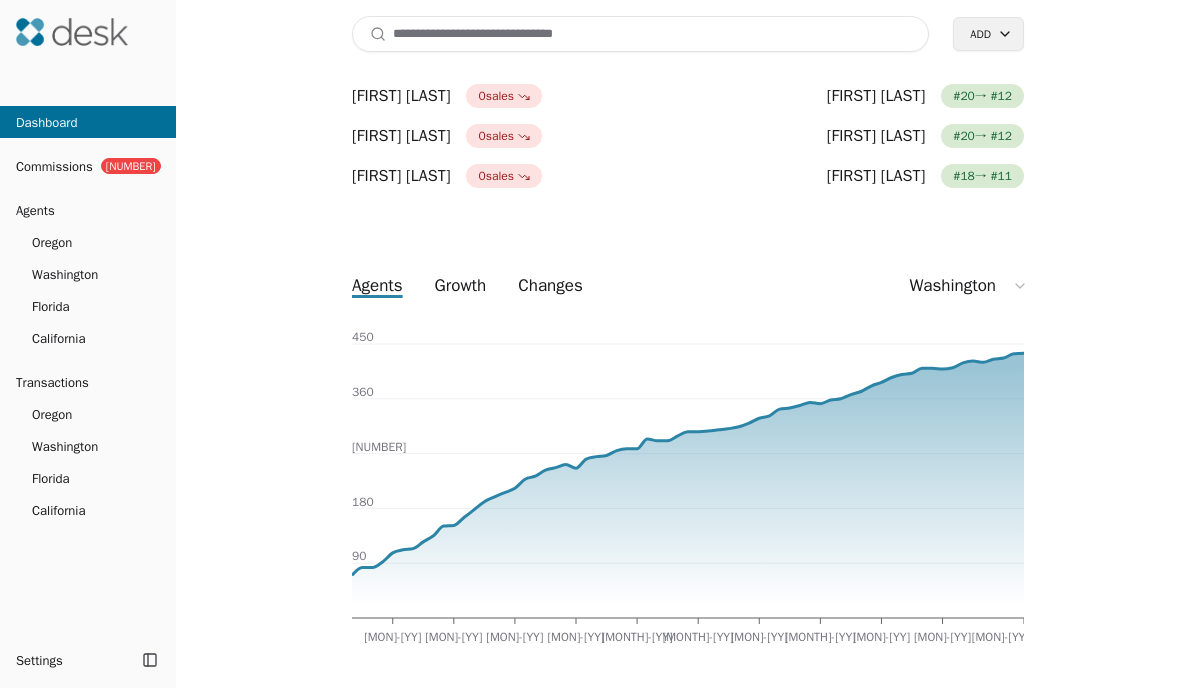 click on "changes" at bounding box center [550, 286] 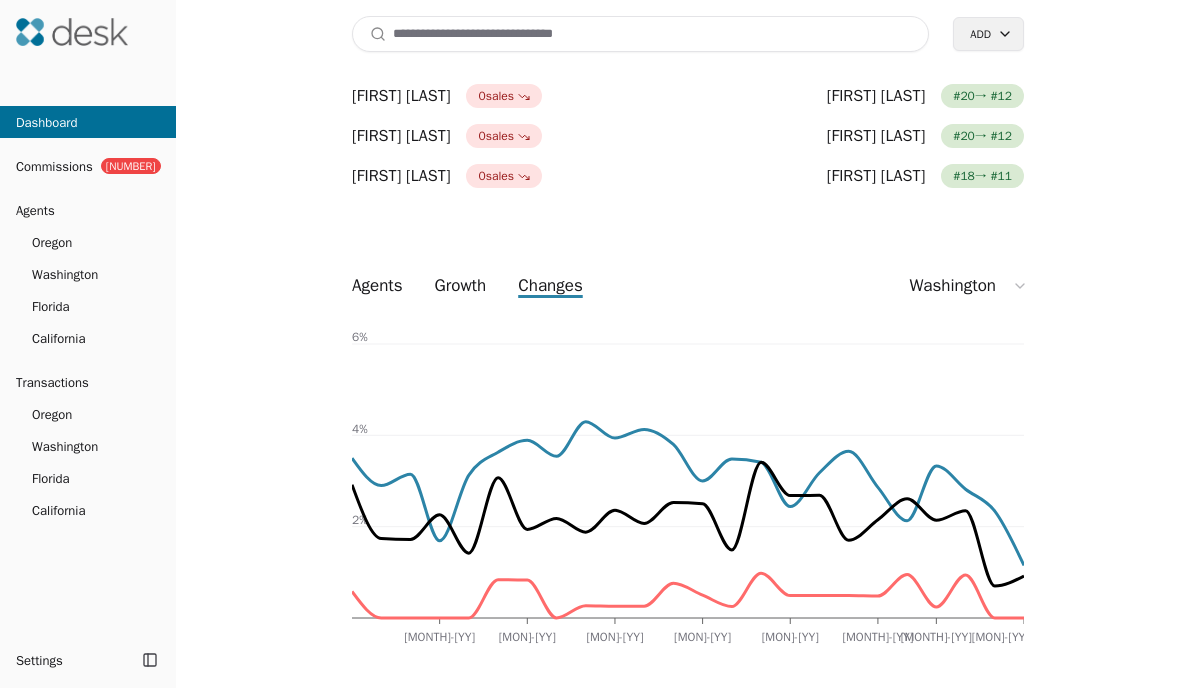 click on "growth" at bounding box center (461, 286) 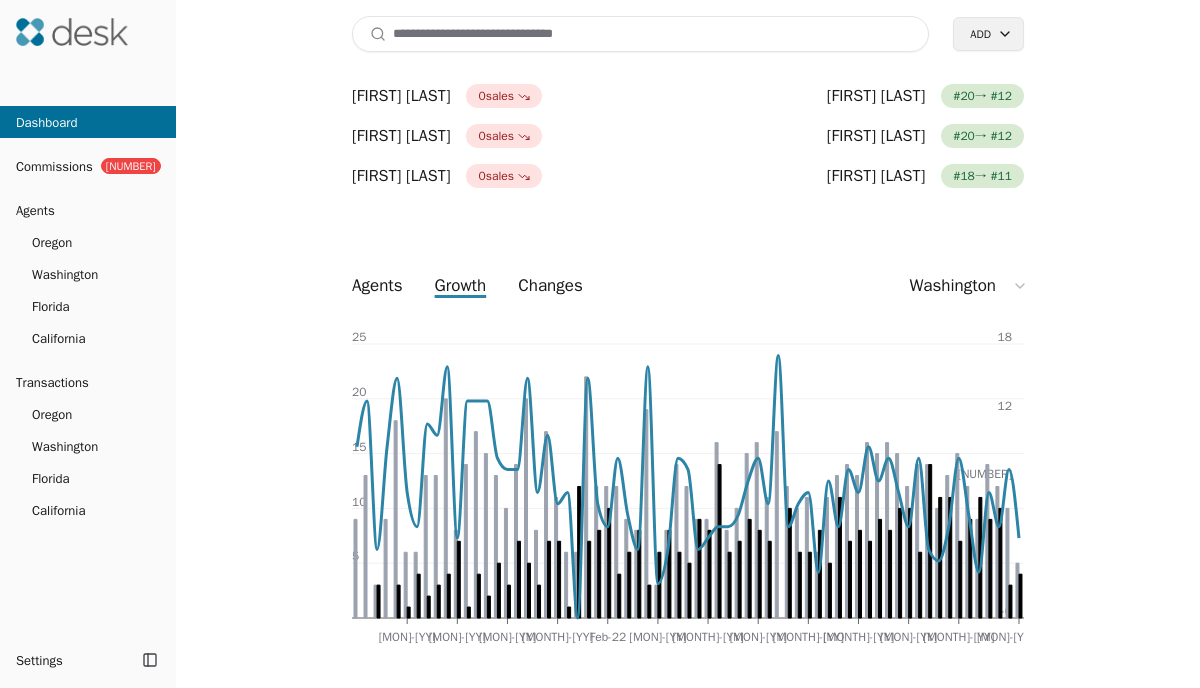 click on "Commissions" at bounding box center [46, 166] 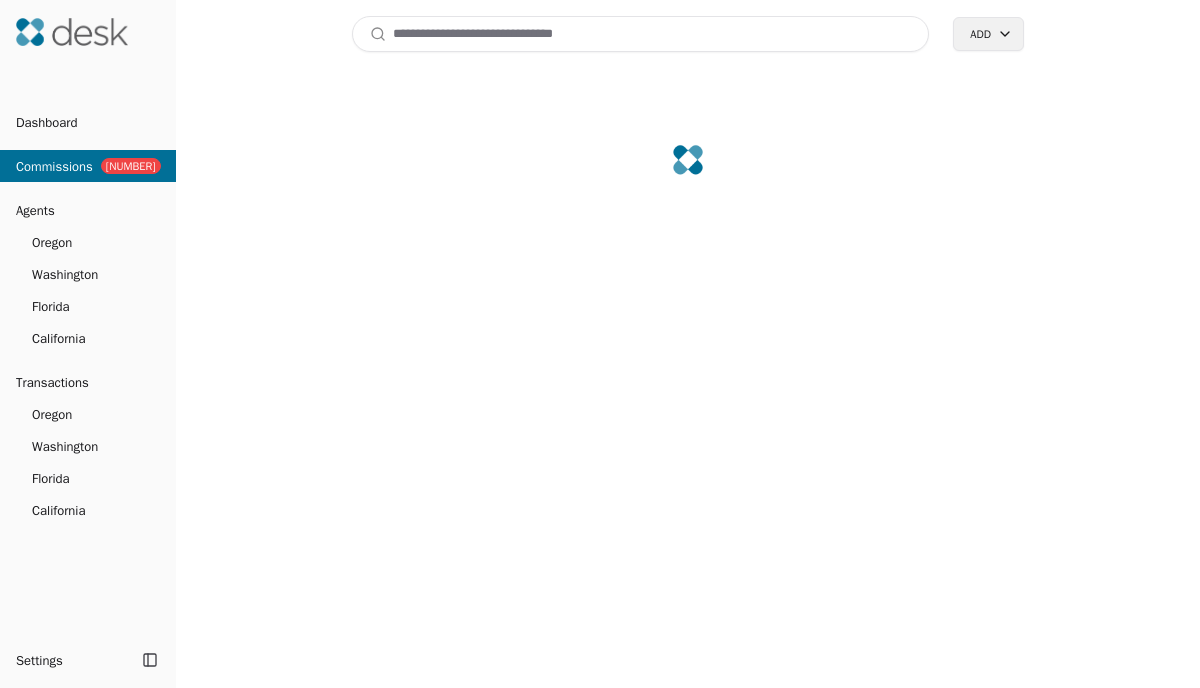 scroll, scrollTop: 84, scrollLeft: 0, axis: vertical 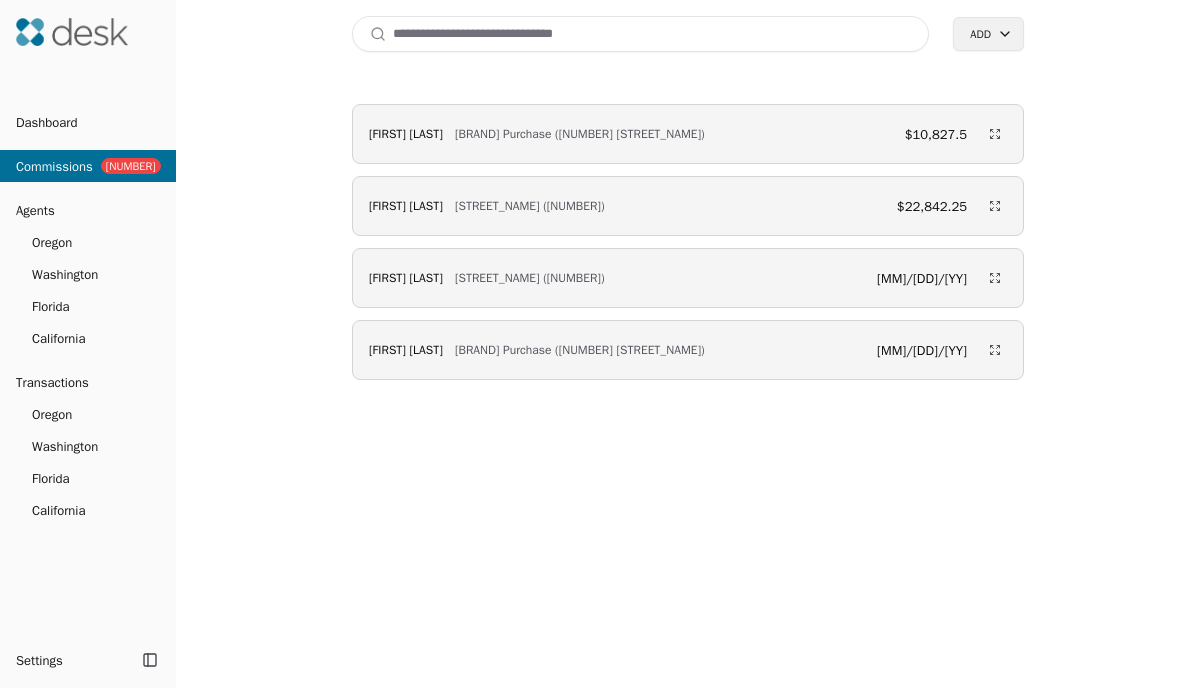 click on "Dashboard" at bounding box center [88, 122] 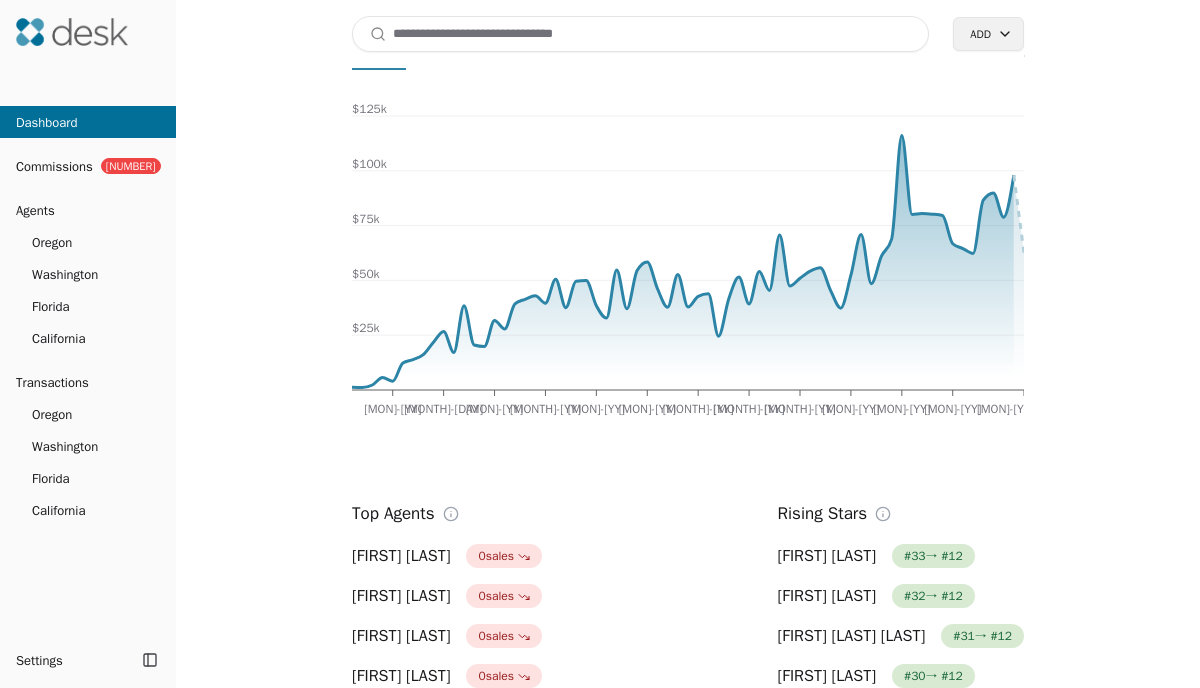 click at bounding box center (640, 34) 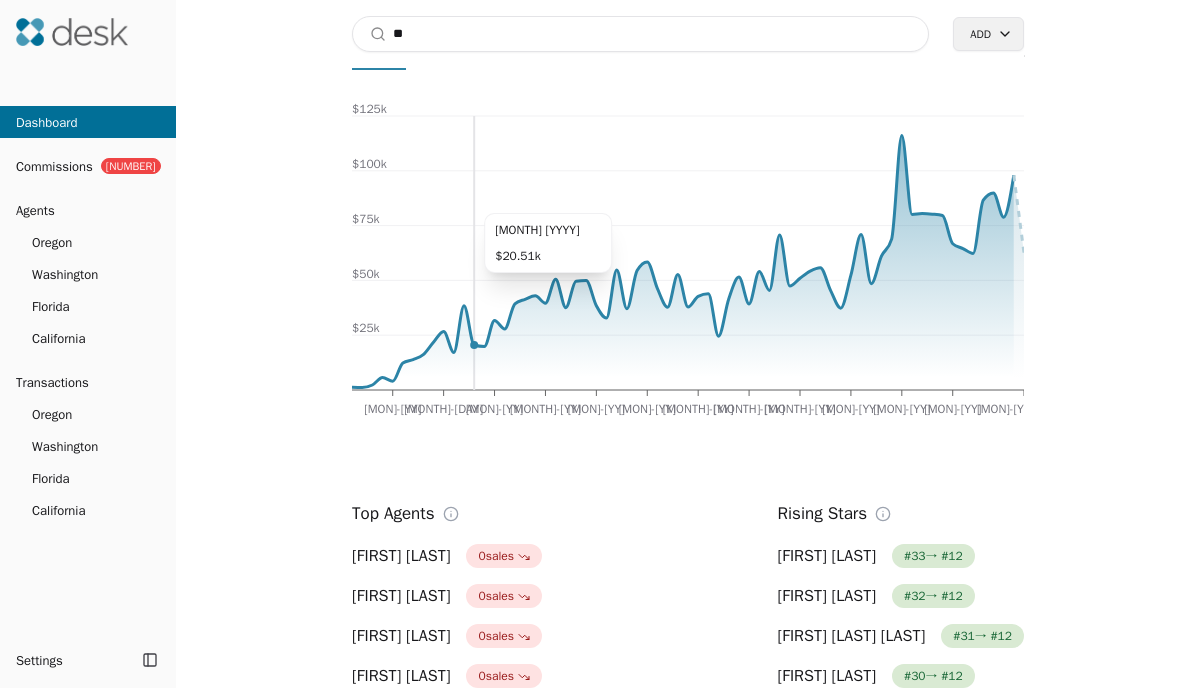 type on "*" 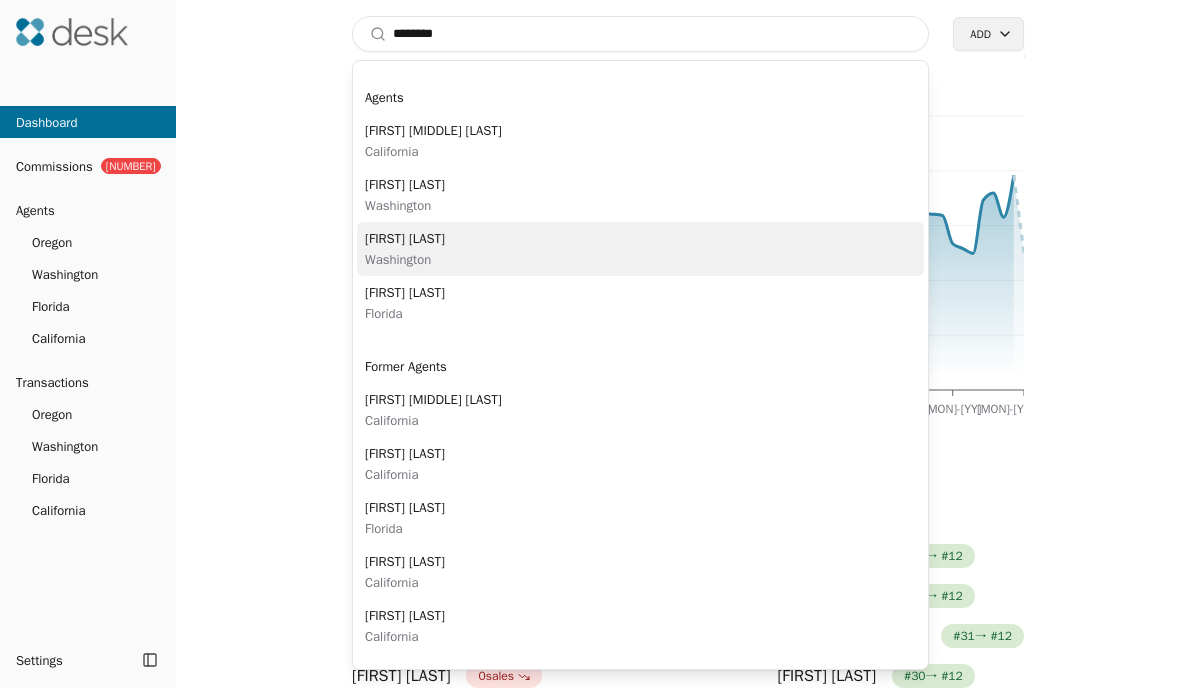 type on "*******" 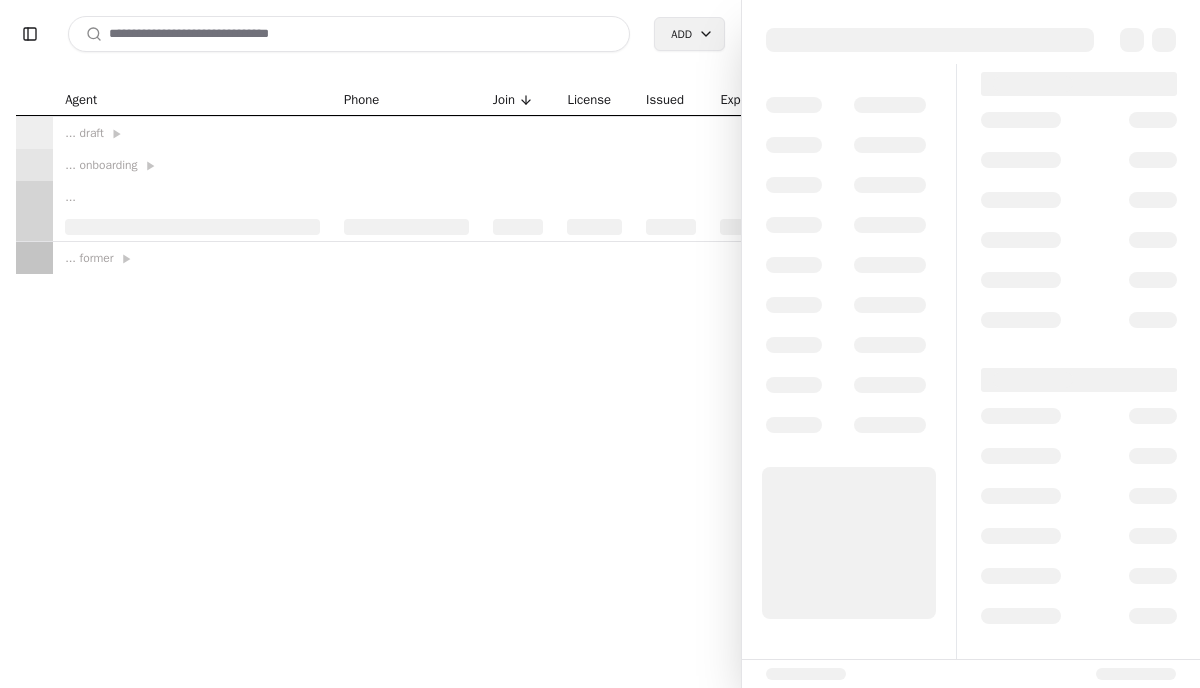 scroll, scrollTop: 0, scrollLeft: 0, axis: both 